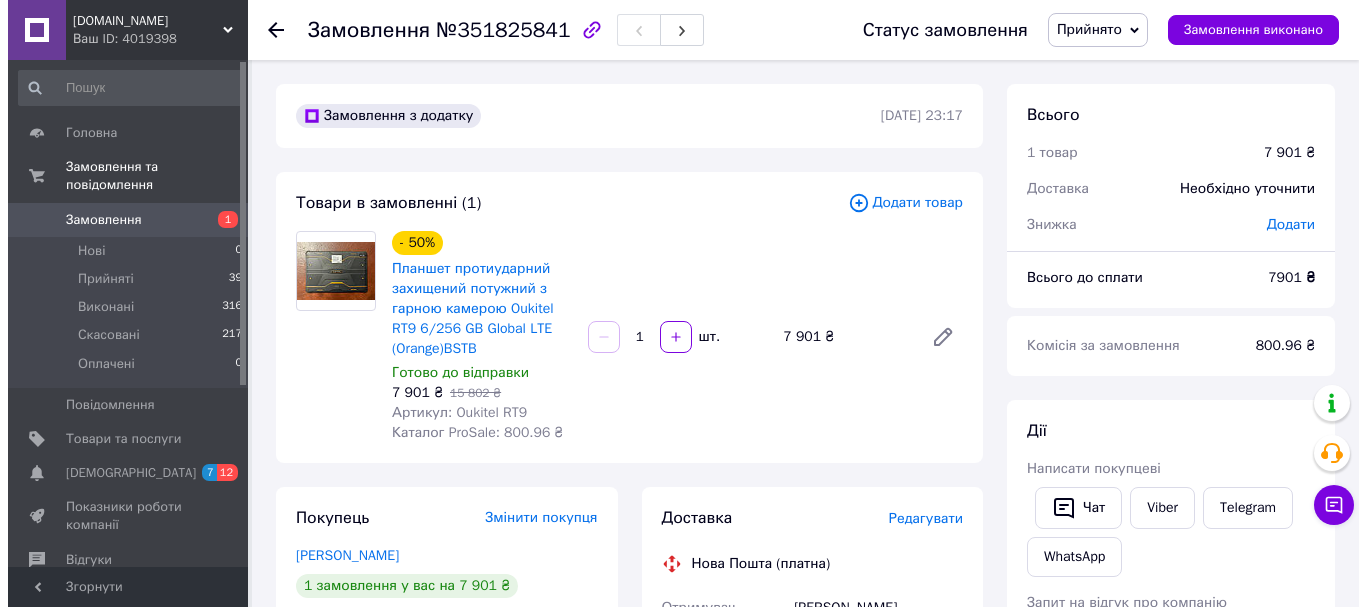 scroll, scrollTop: 0, scrollLeft: 0, axis: both 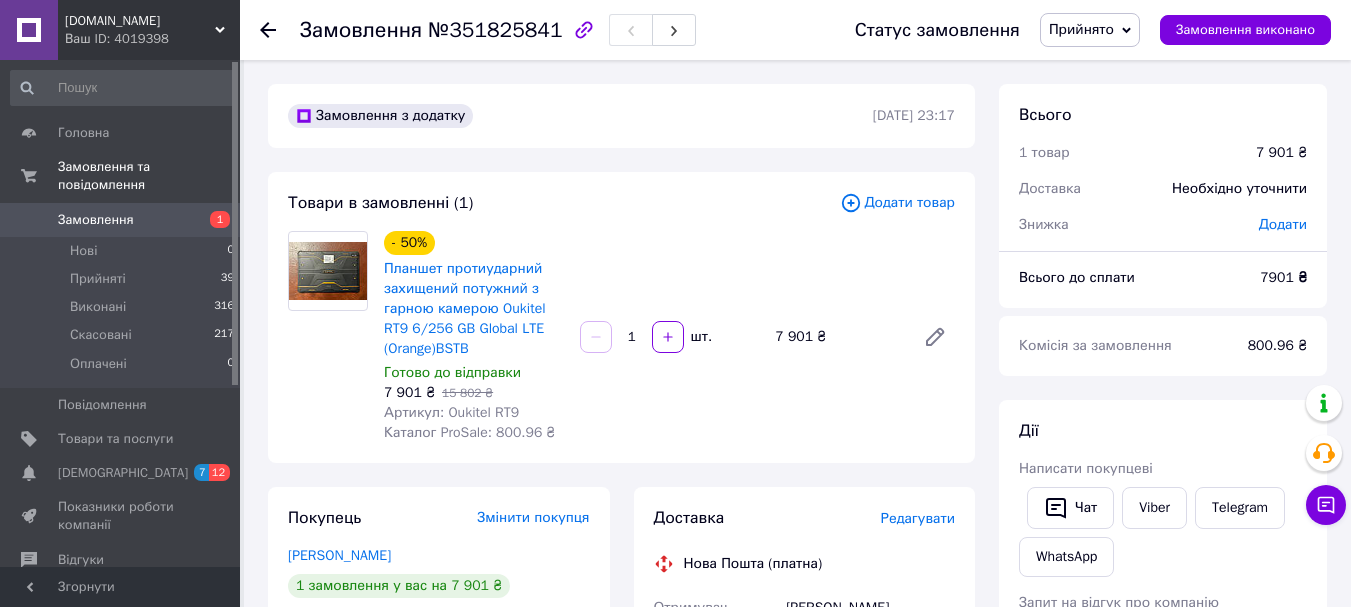click on "Замовлення" at bounding box center (121, 220) 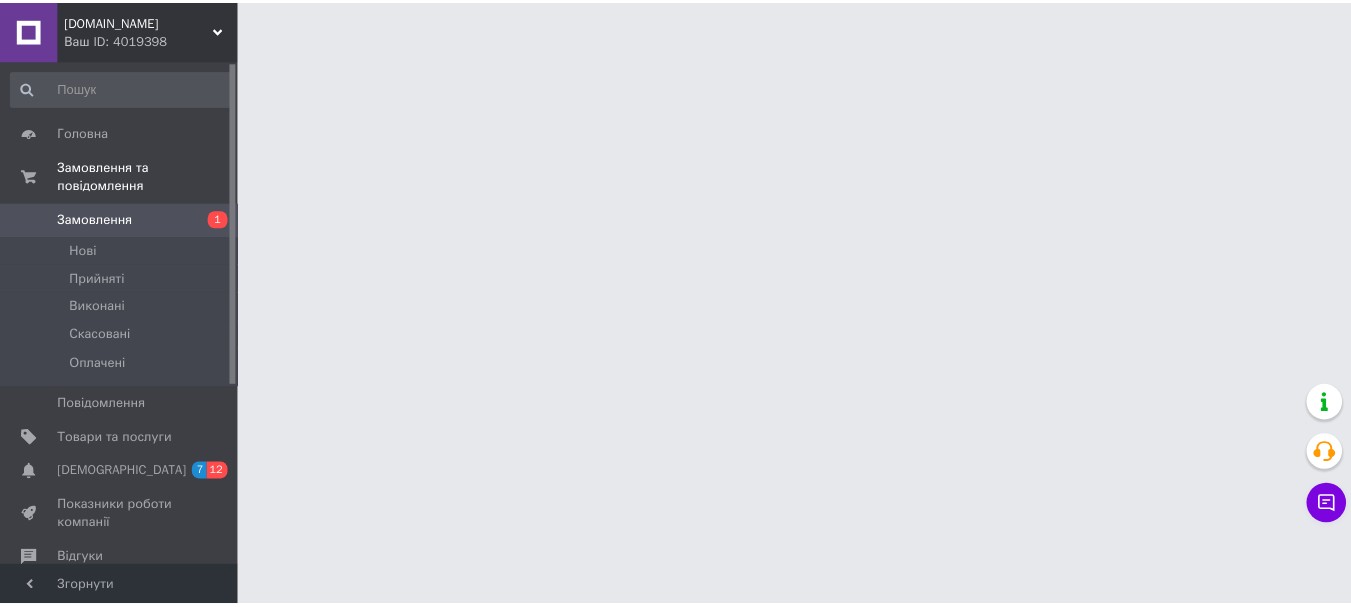 scroll, scrollTop: 0, scrollLeft: 0, axis: both 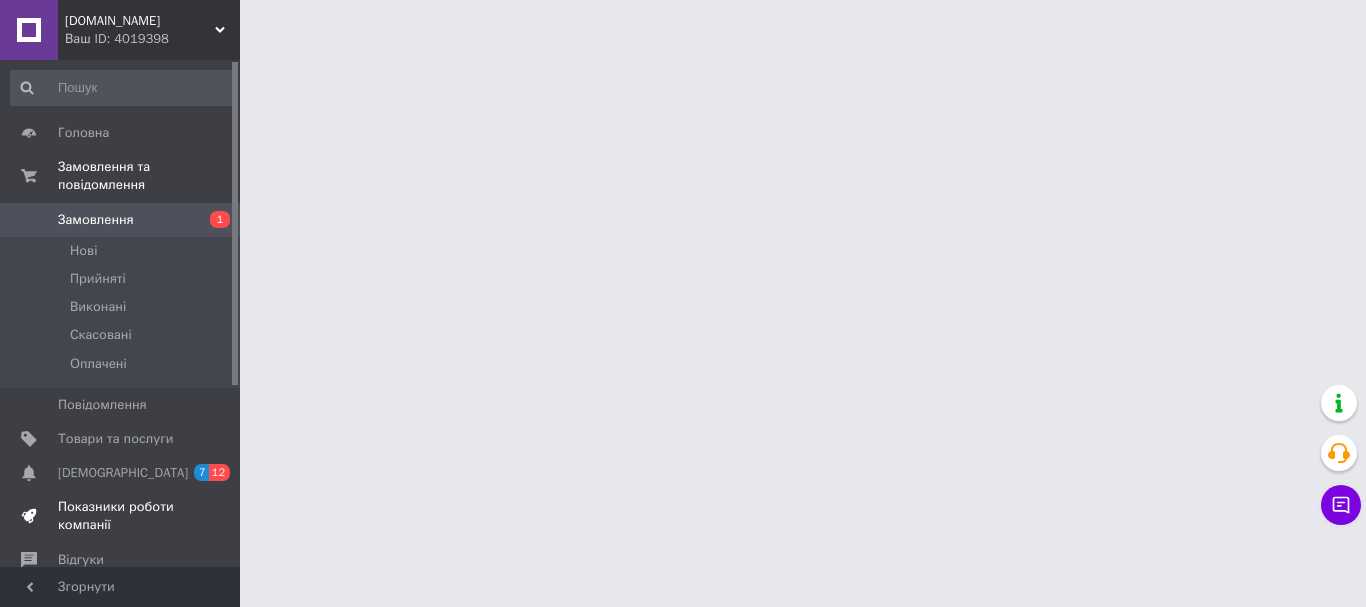 click on "Показники роботи компанії" at bounding box center [121, 516] 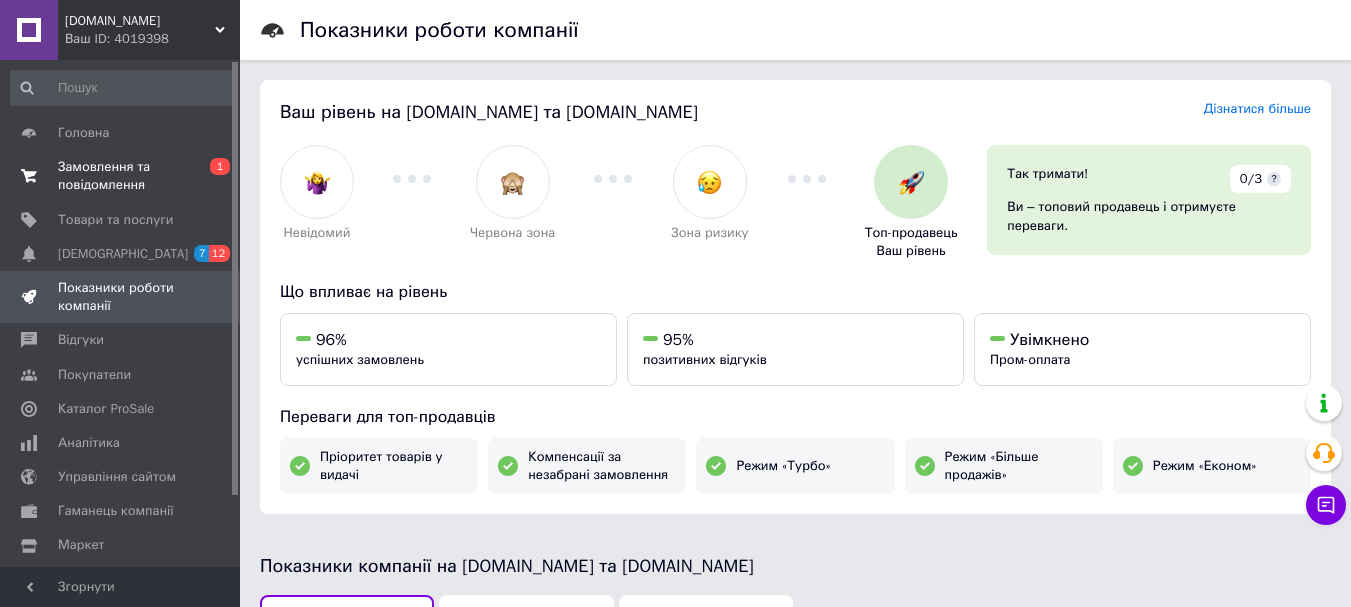 click on "Замовлення та повідомлення" at bounding box center (121, 176) 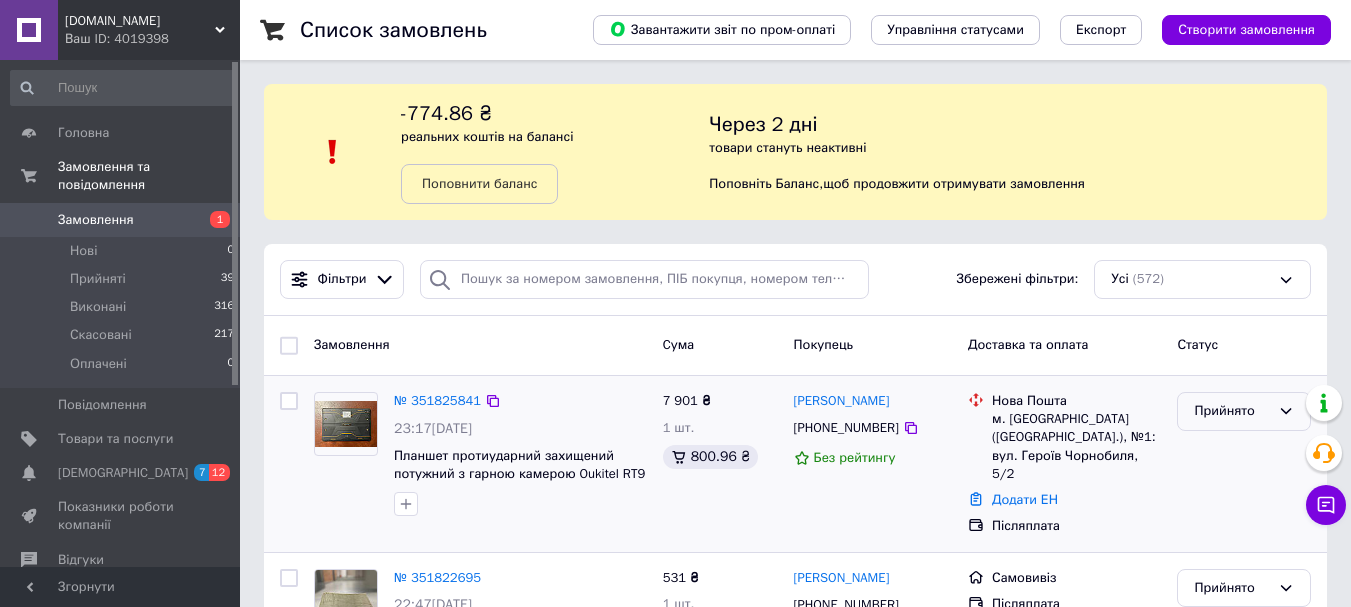 click on "Прийнято" at bounding box center [1232, 411] 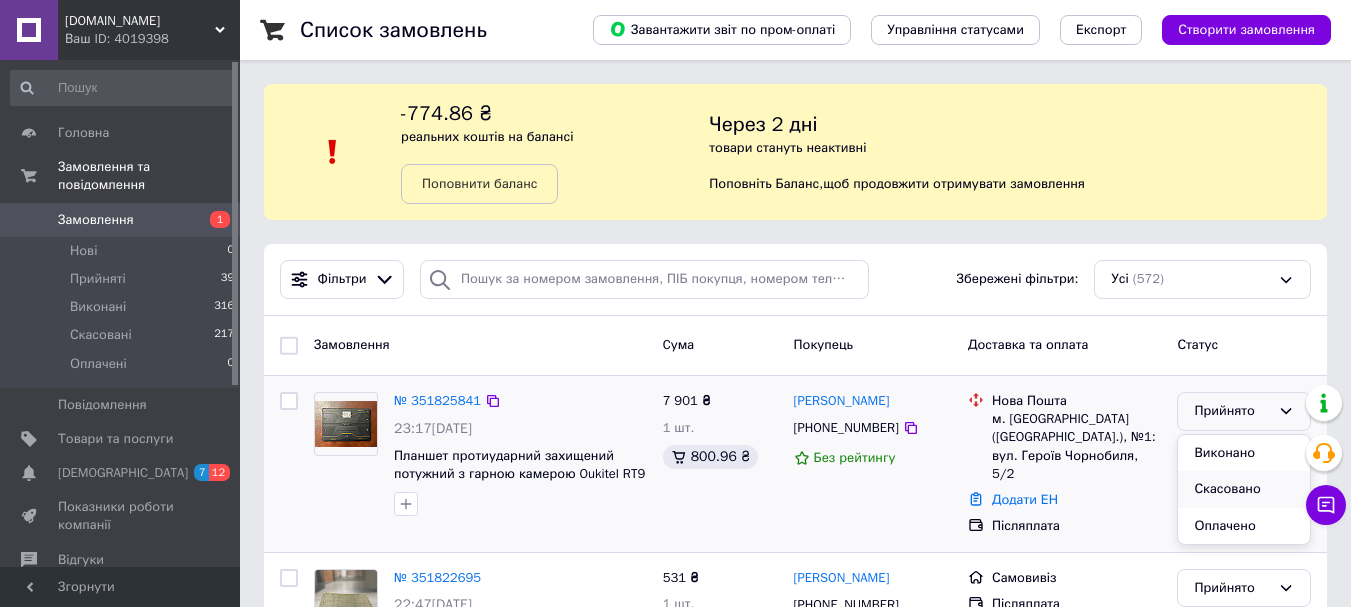 click on "Скасовано" at bounding box center [1244, 489] 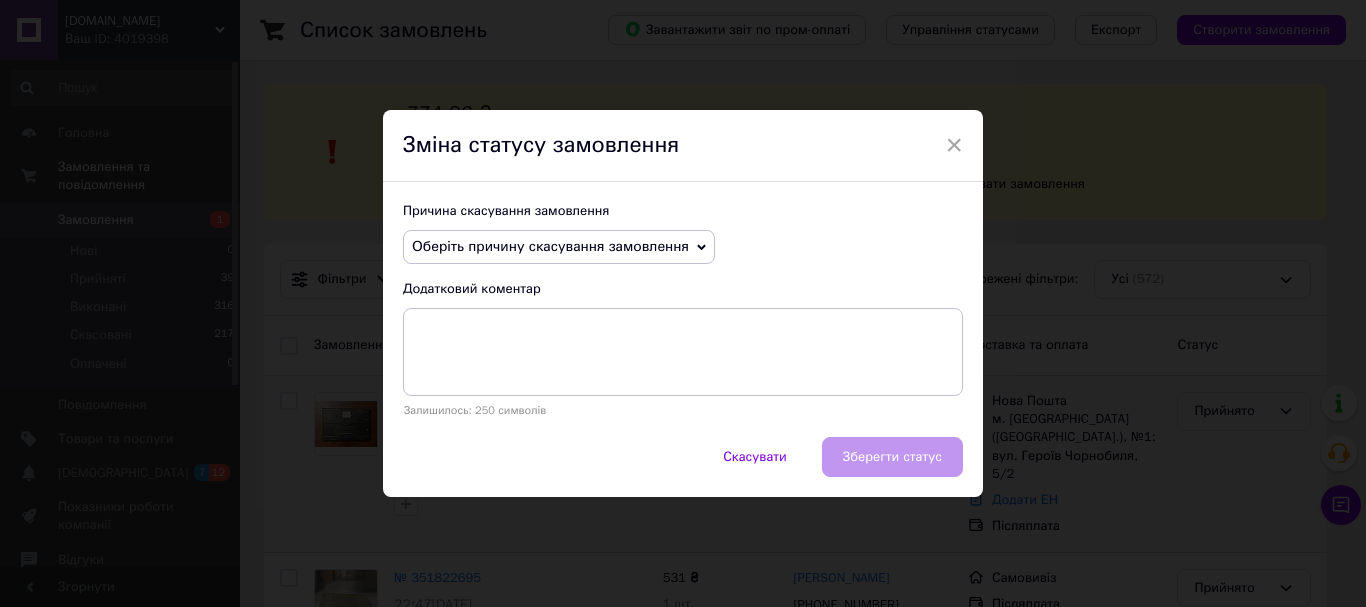 click on "Оберіть причину скасування замовлення" at bounding box center [550, 246] 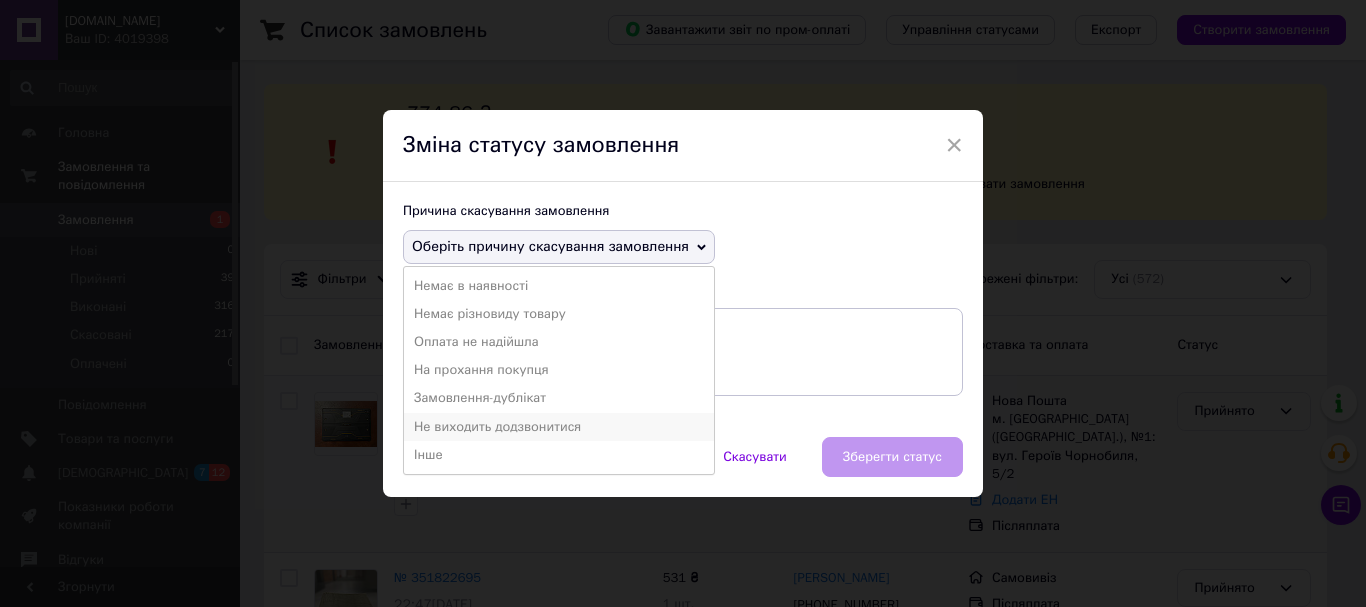 click on "Не виходить додзвонитися" at bounding box center (559, 427) 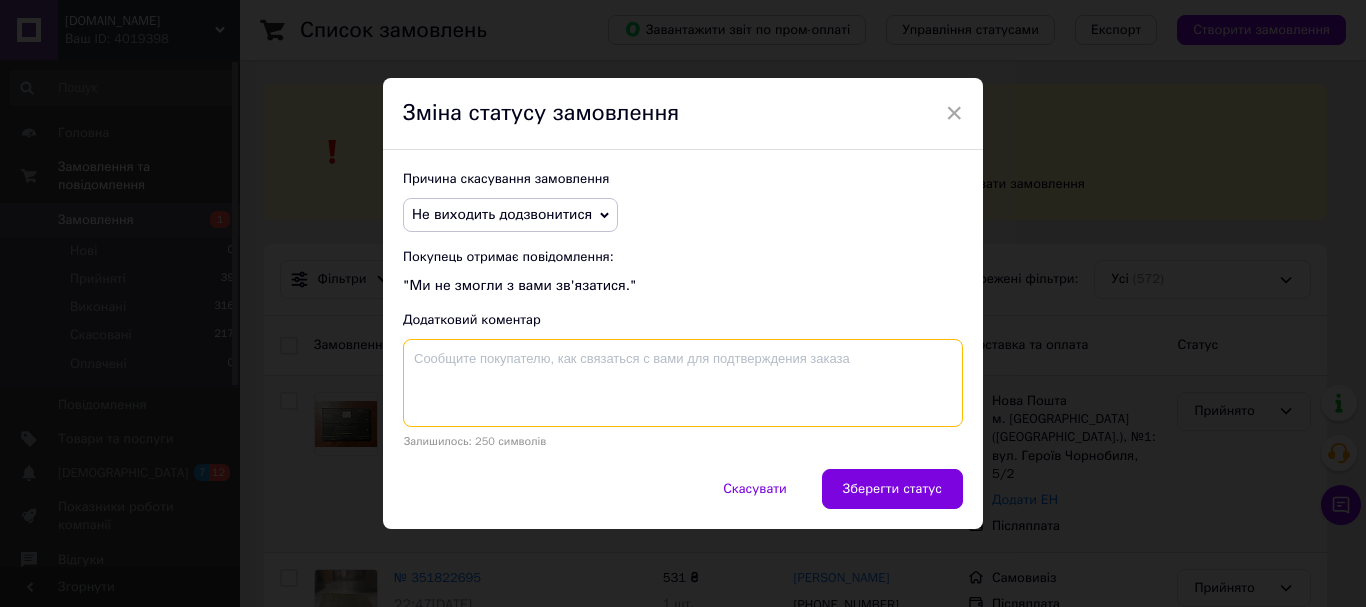 click at bounding box center (683, 383) 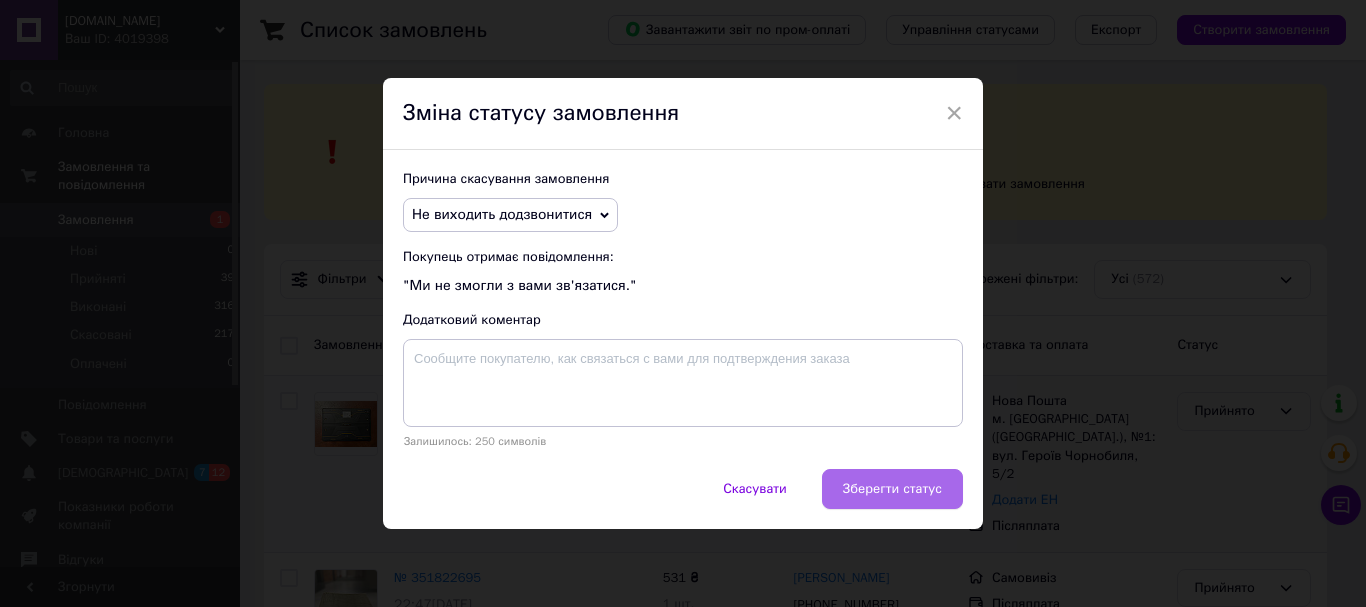 click on "Зберегти статус" at bounding box center [892, 489] 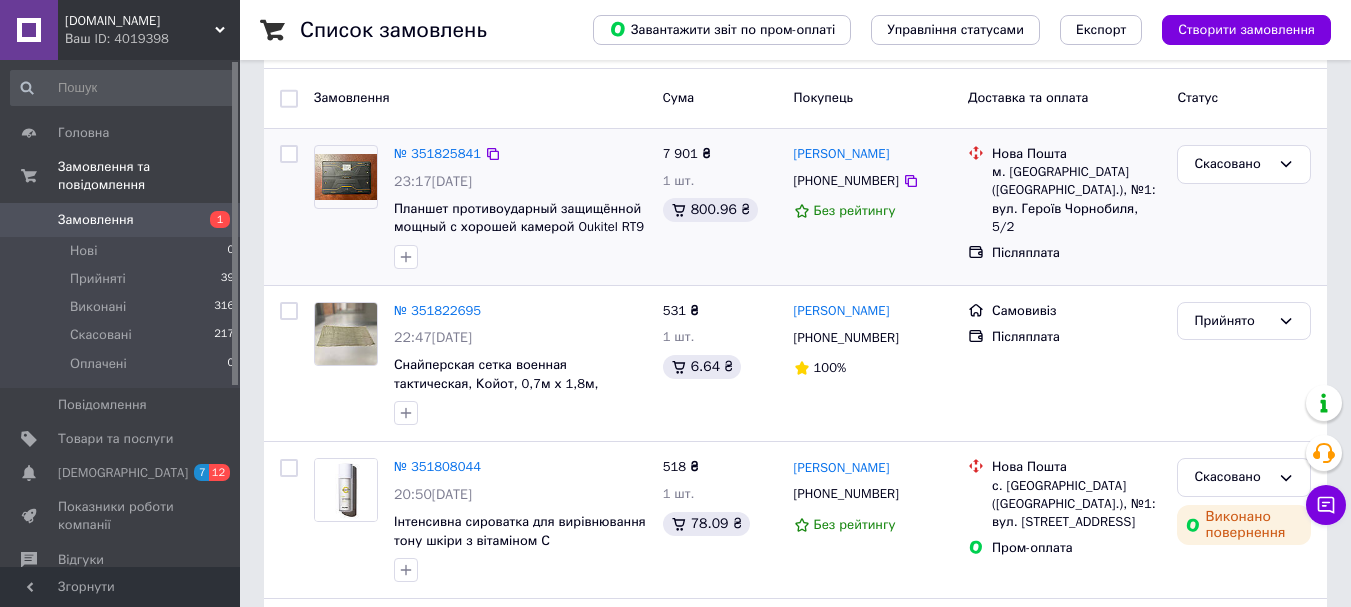 scroll, scrollTop: 300, scrollLeft: 0, axis: vertical 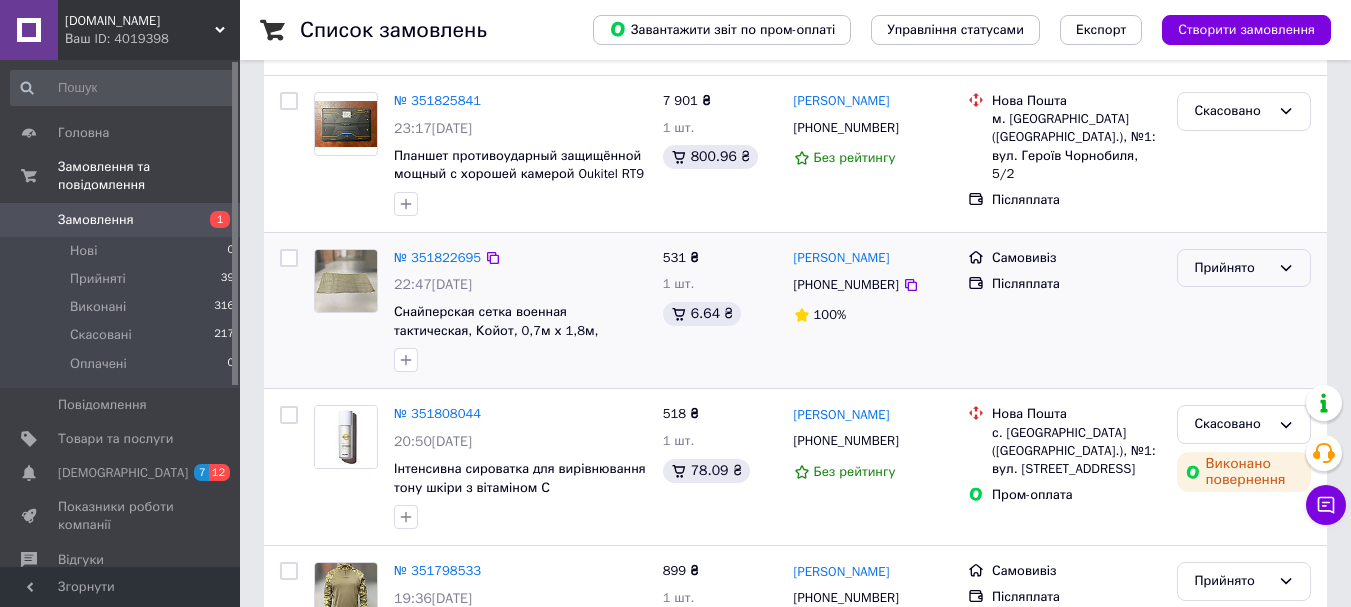 click on "Прийнято" at bounding box center (1244, 268) 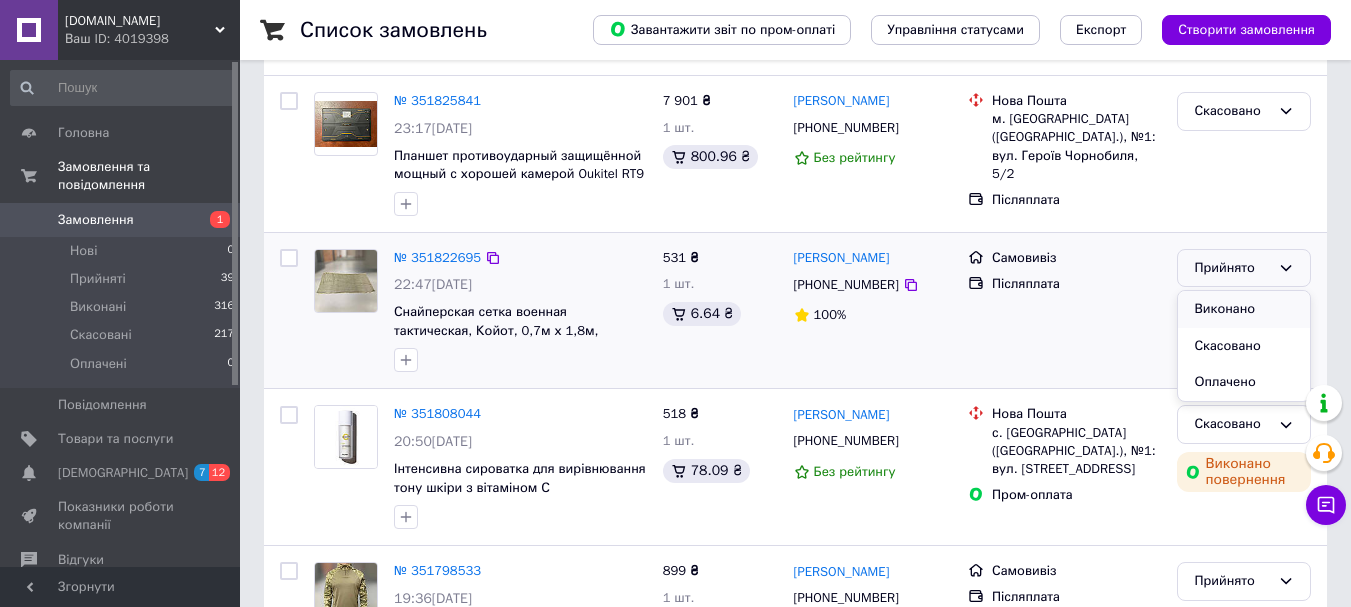 click on "Виконано" at bounding box center [1244, 309] 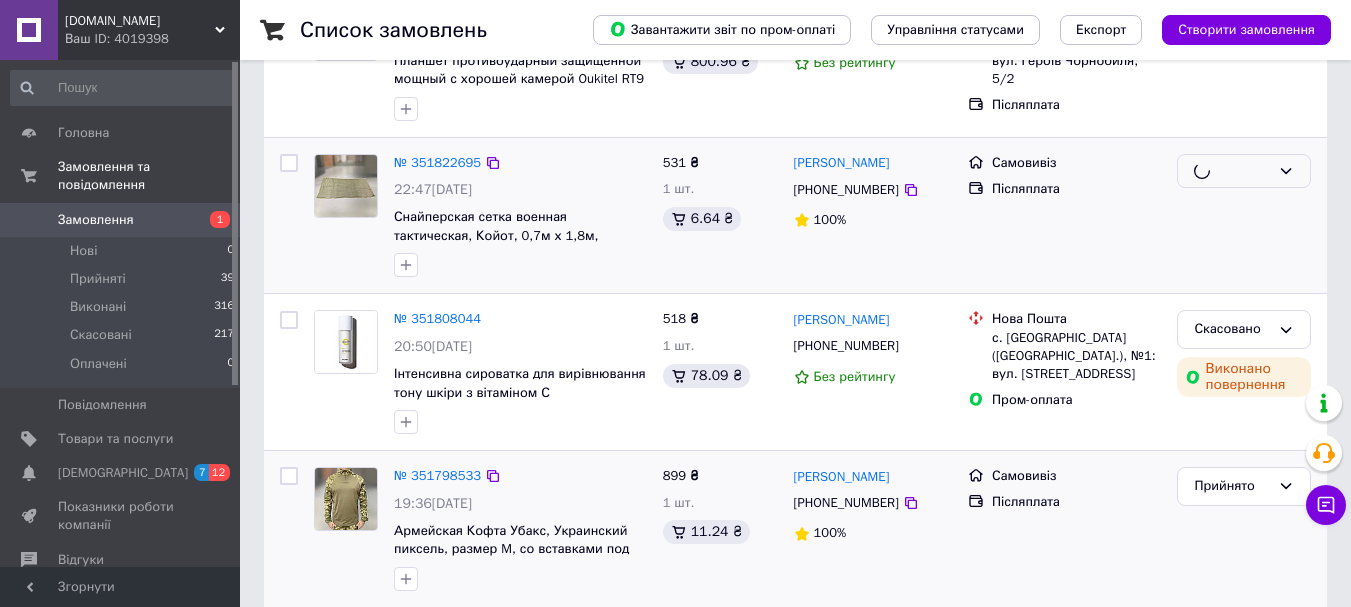 scroll, scrollTop: 600, scrollLeft: 0, axis: vertical 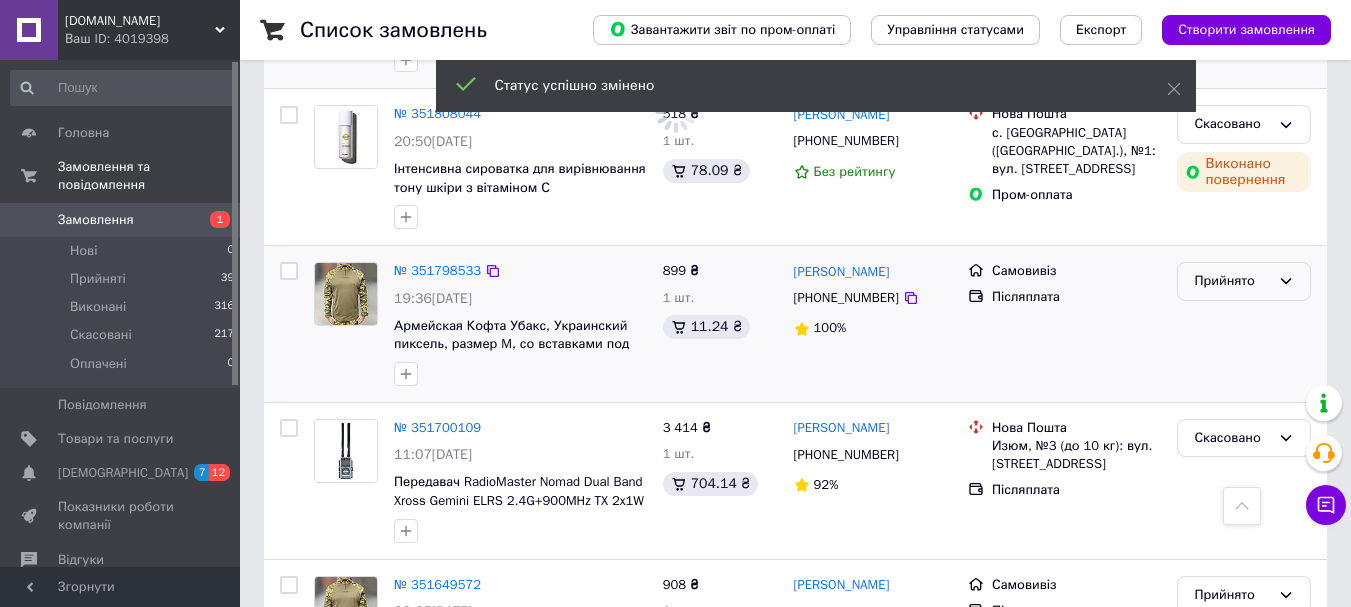 click on "Прийнято" at bounding box center (1244, 281) 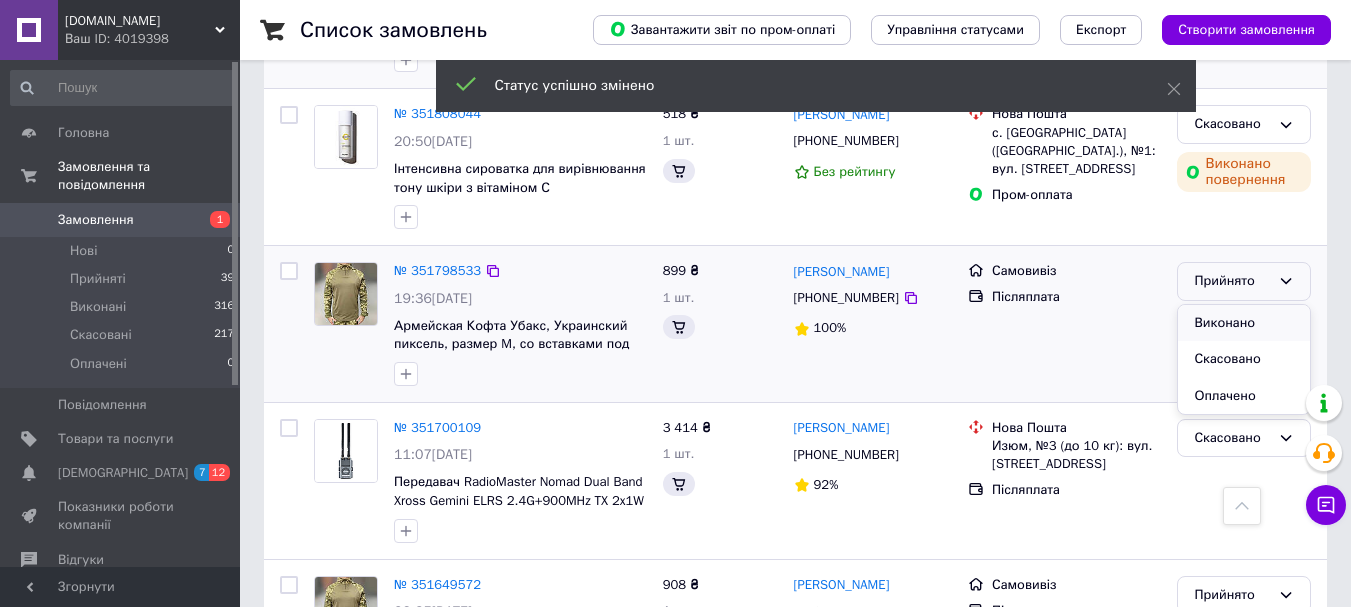 click on "Виконано" at bounding box center [1244, 323] 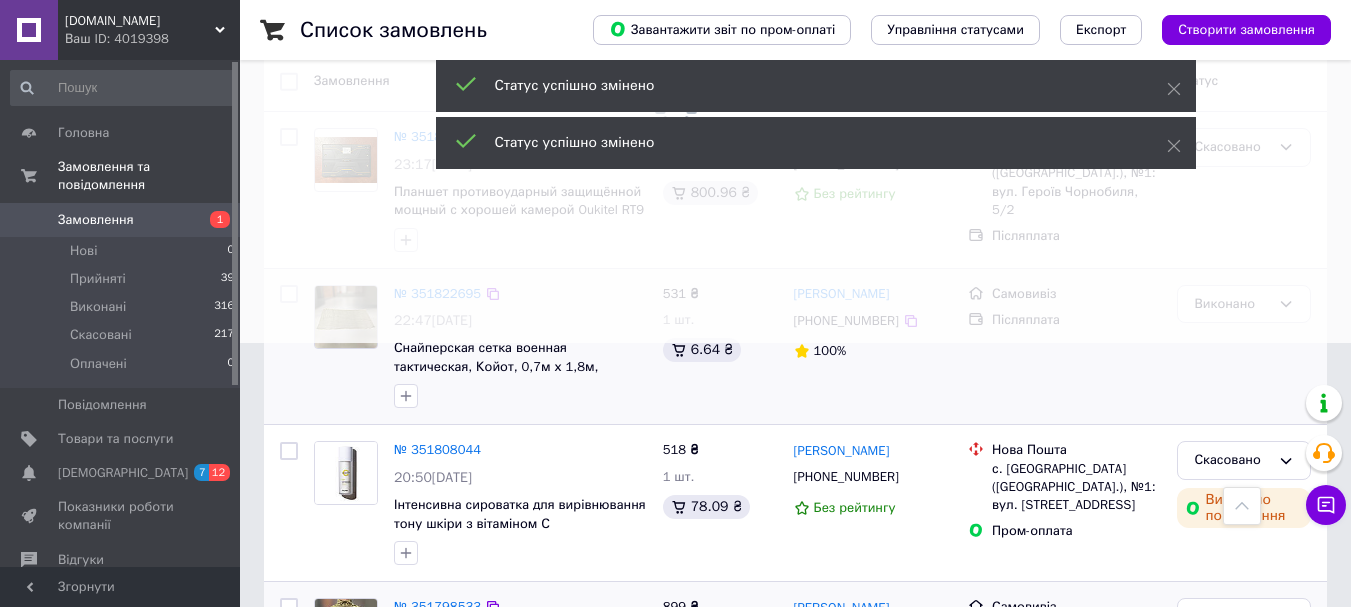 scroll, scrollTop: 0, scrollLeft: 0, axis: both 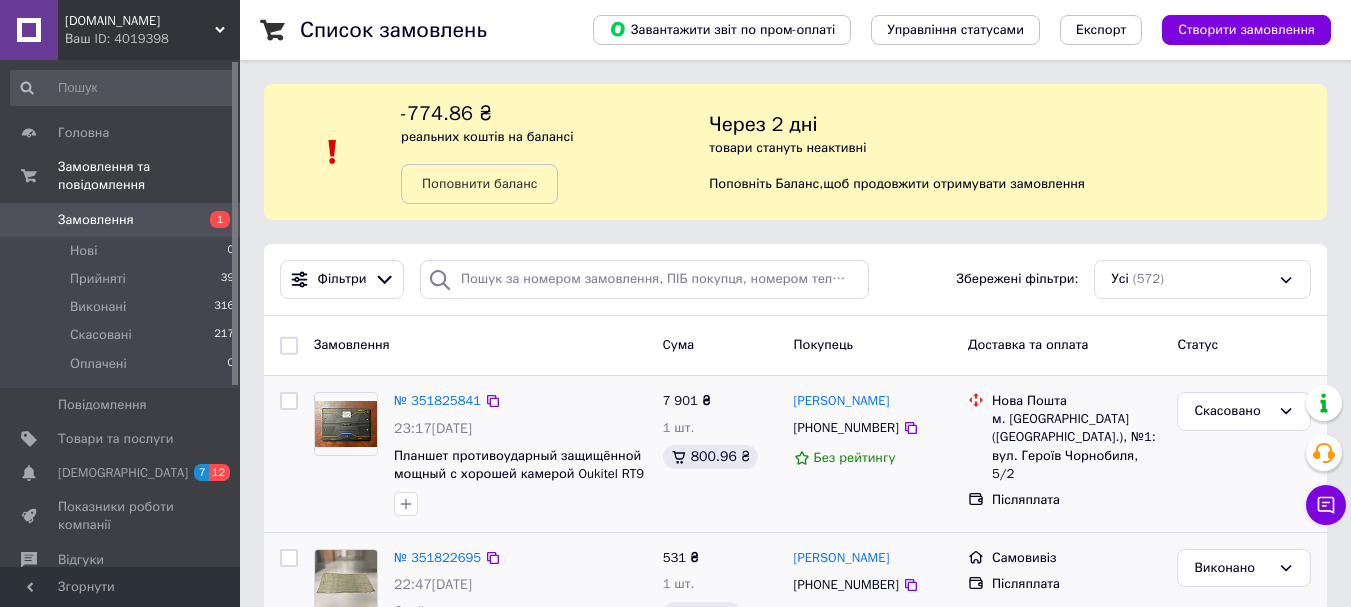 click on "Нова Пошта м. Городище (Черкаська обл.), №1: вул. Героїв Чорнобиля, 5/2" at bounding box center (1064, 437) 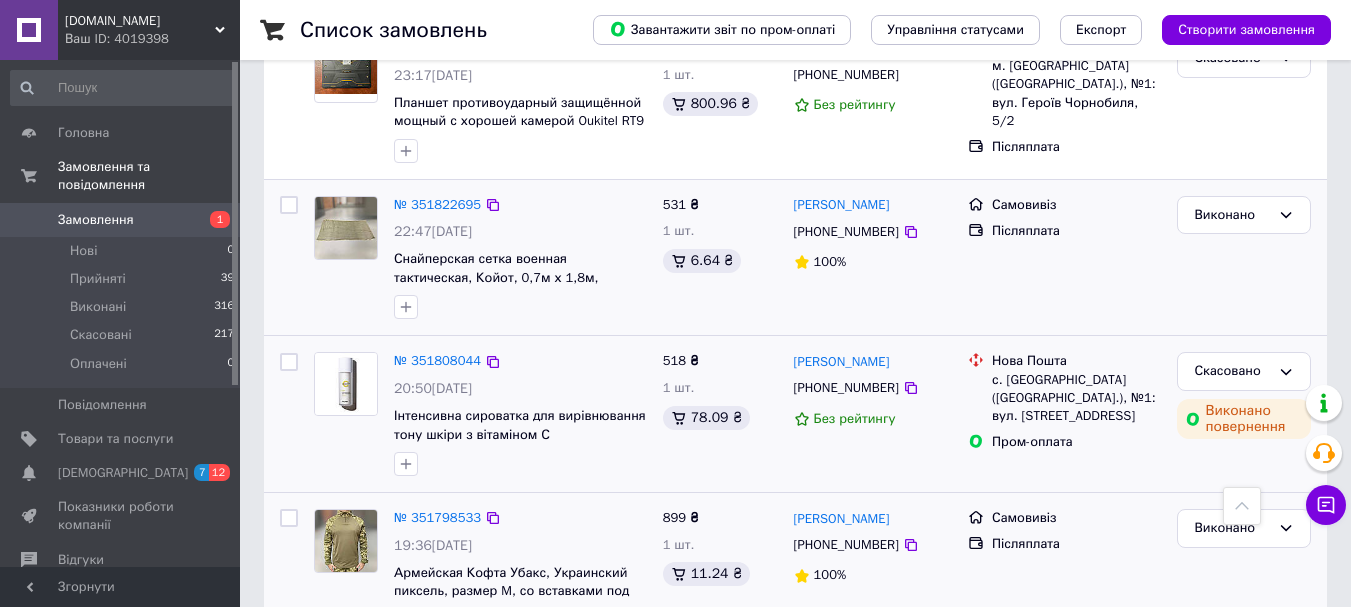 scroll, scrollTop: 0, scrollLeft: 0, axis: both 